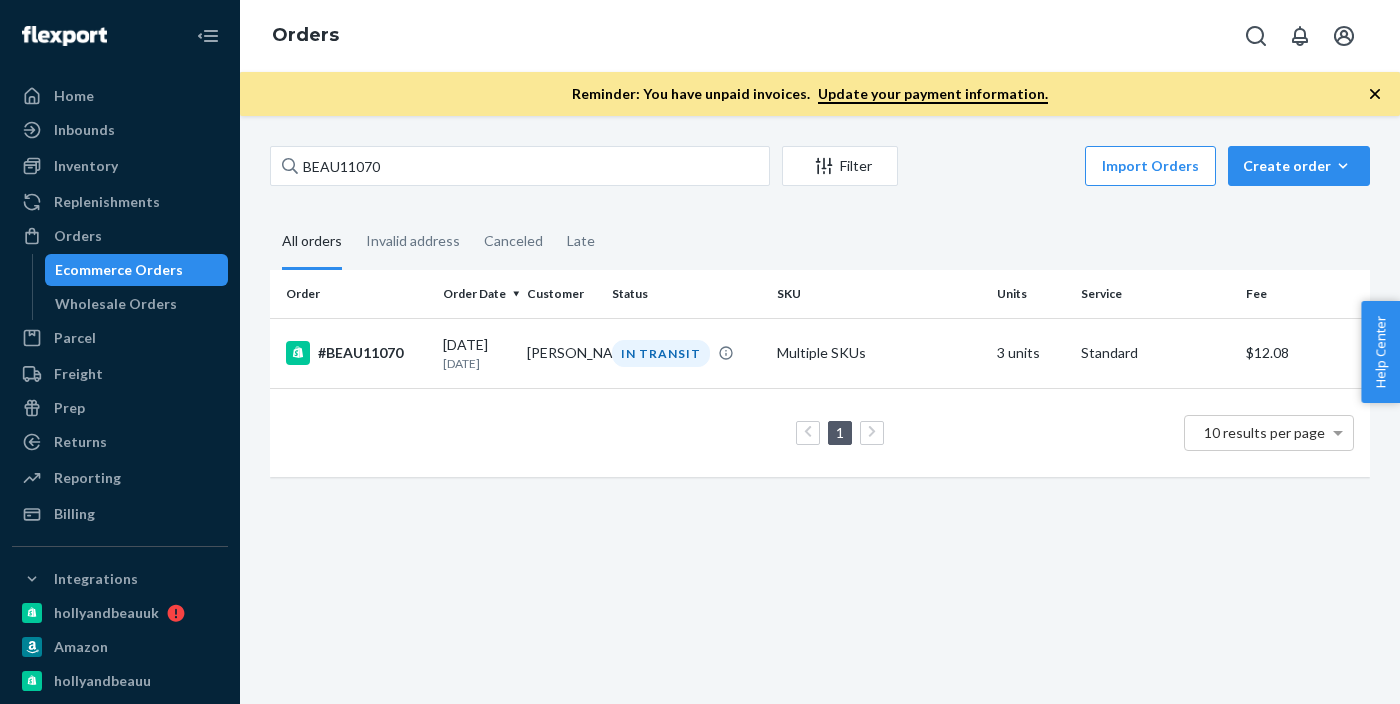 scroll, scrollTop: 0, scrollLeft: 0, axis: both 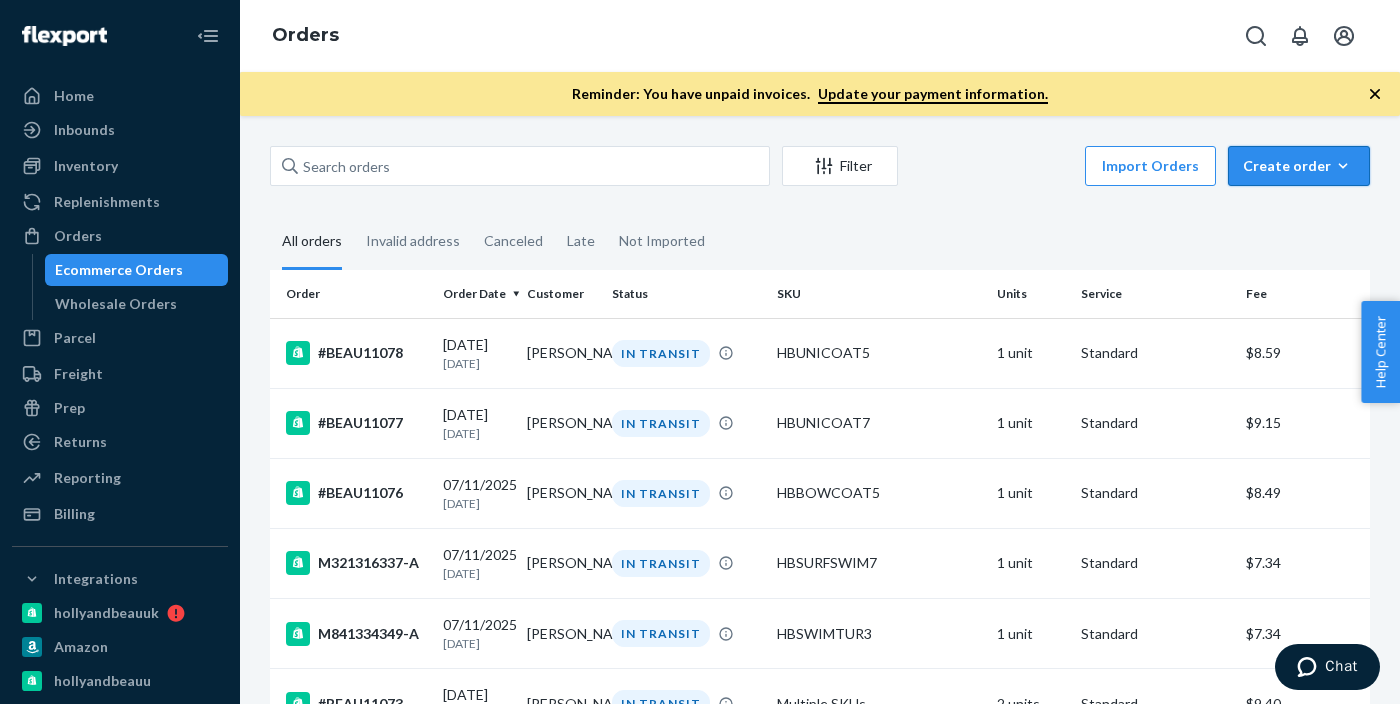 click on "Create order" at bounding box center (1299, 166) 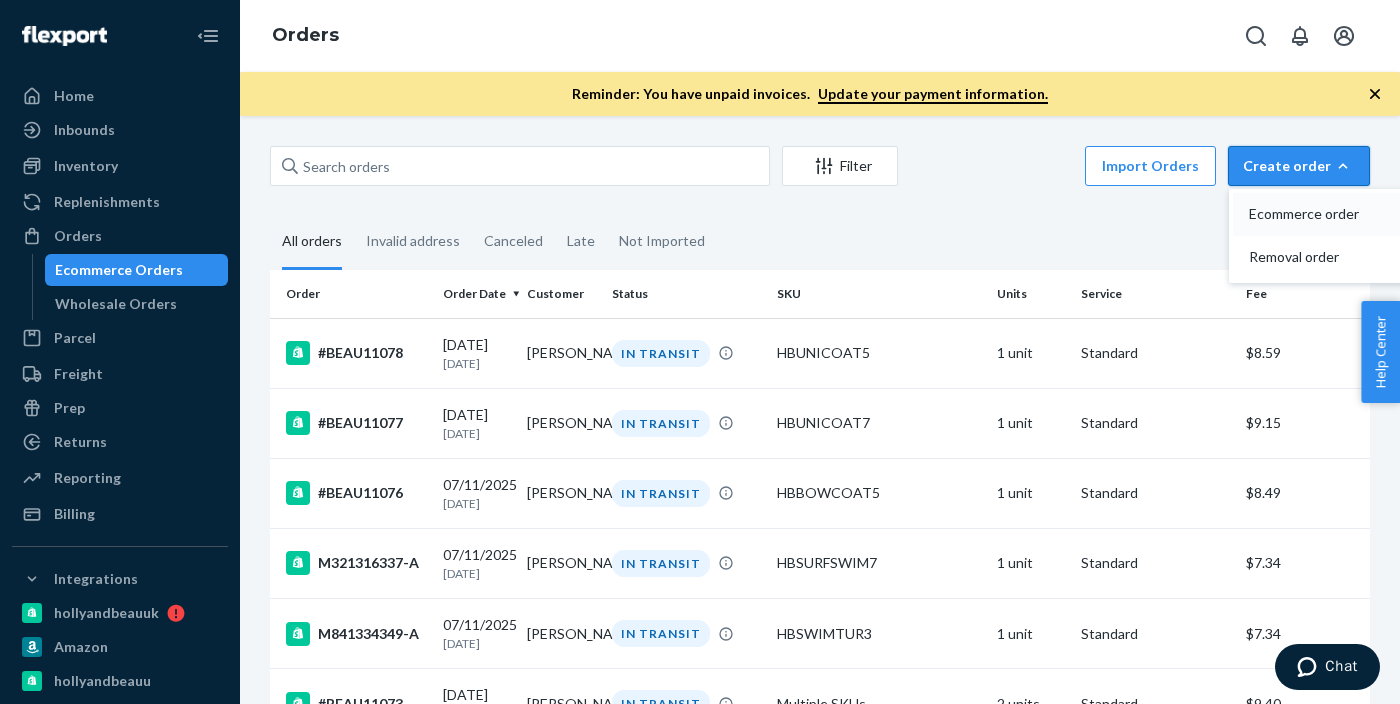 click on "Ecommerce order" at bounding box center [1311, 214] 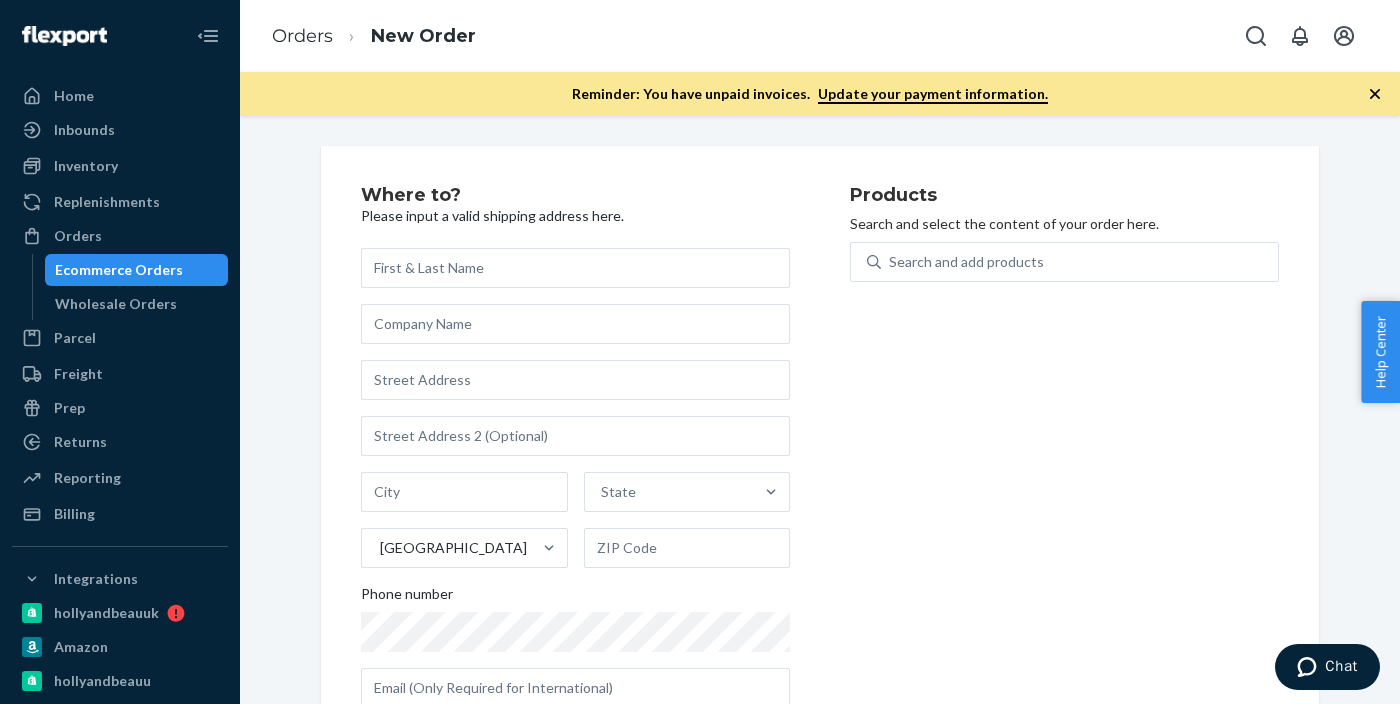click on "Where to? Please input a valid shipping address here. State United States Phone number Products Search and select the content of your order here. Search and add products" at bounding box center [820, 455] 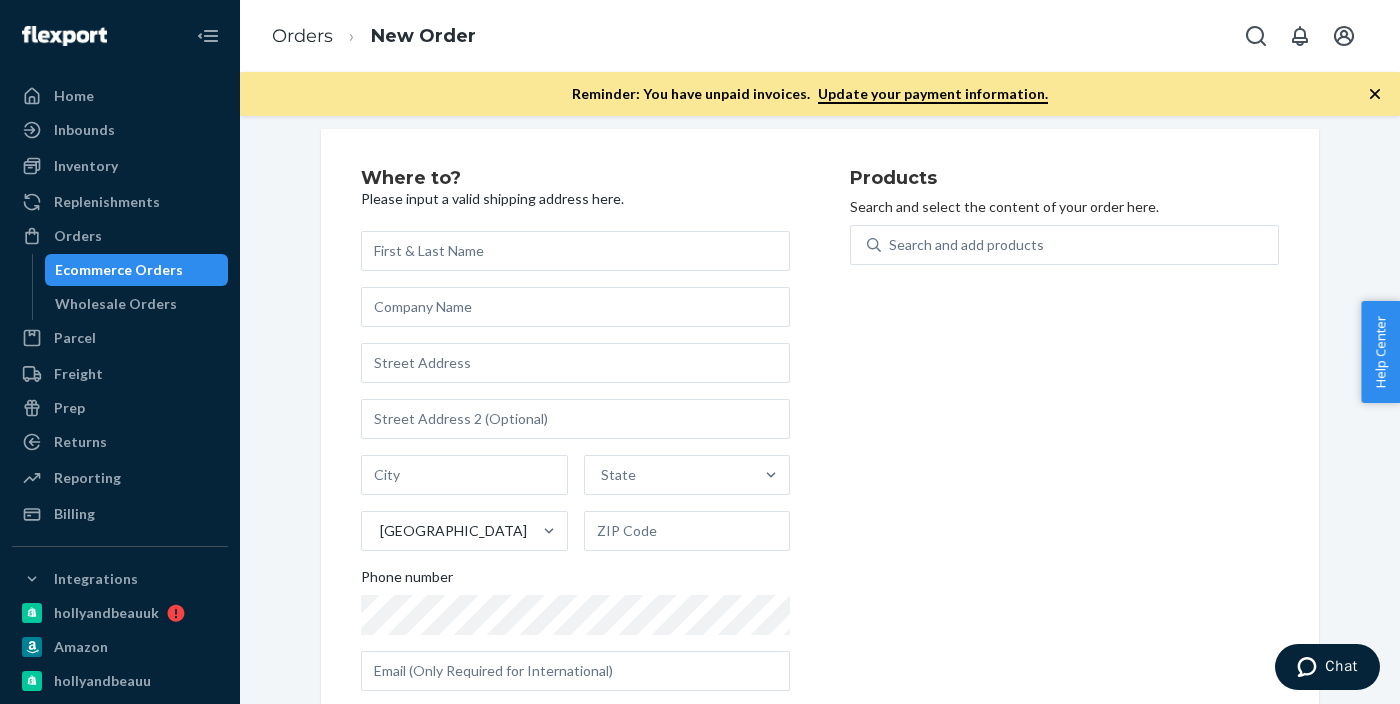 scroll, scrollTop: 27, scrollLeft: 0, axis: vertical 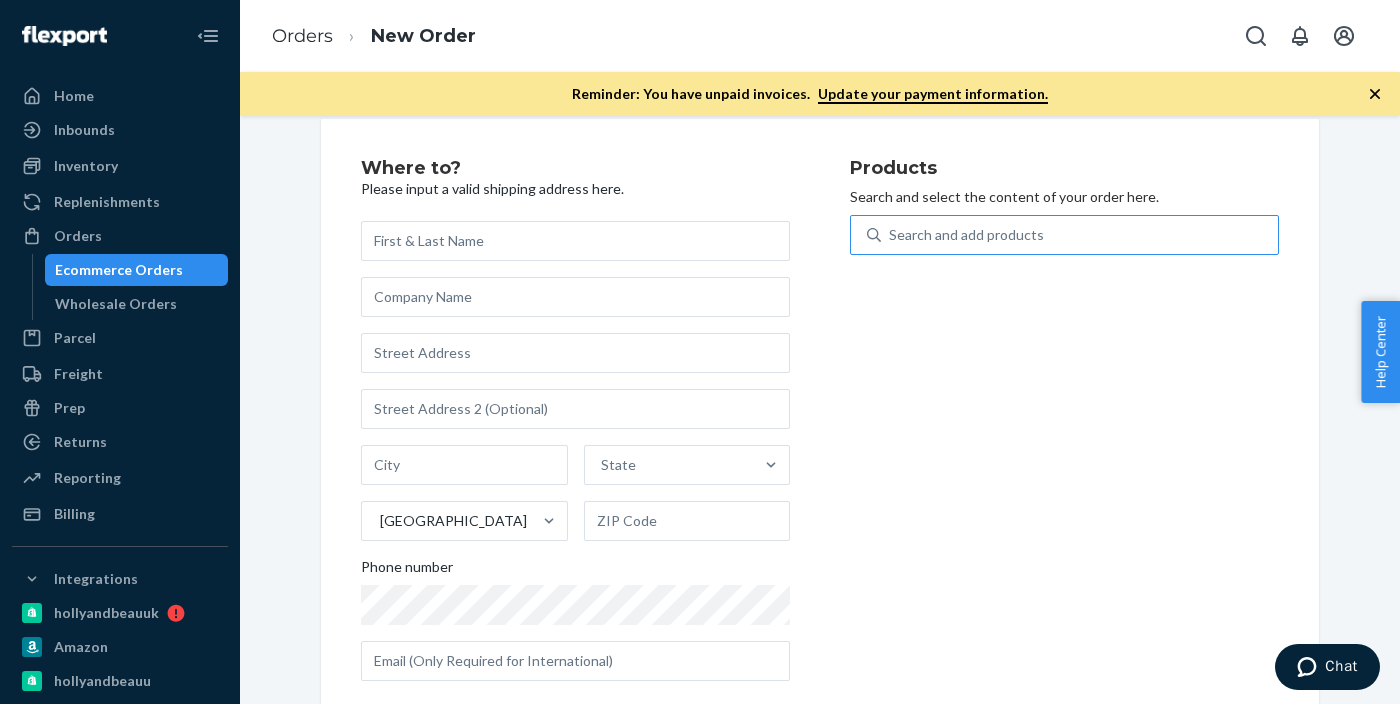 click on "Search and add products" at bounding box center (966, 235) 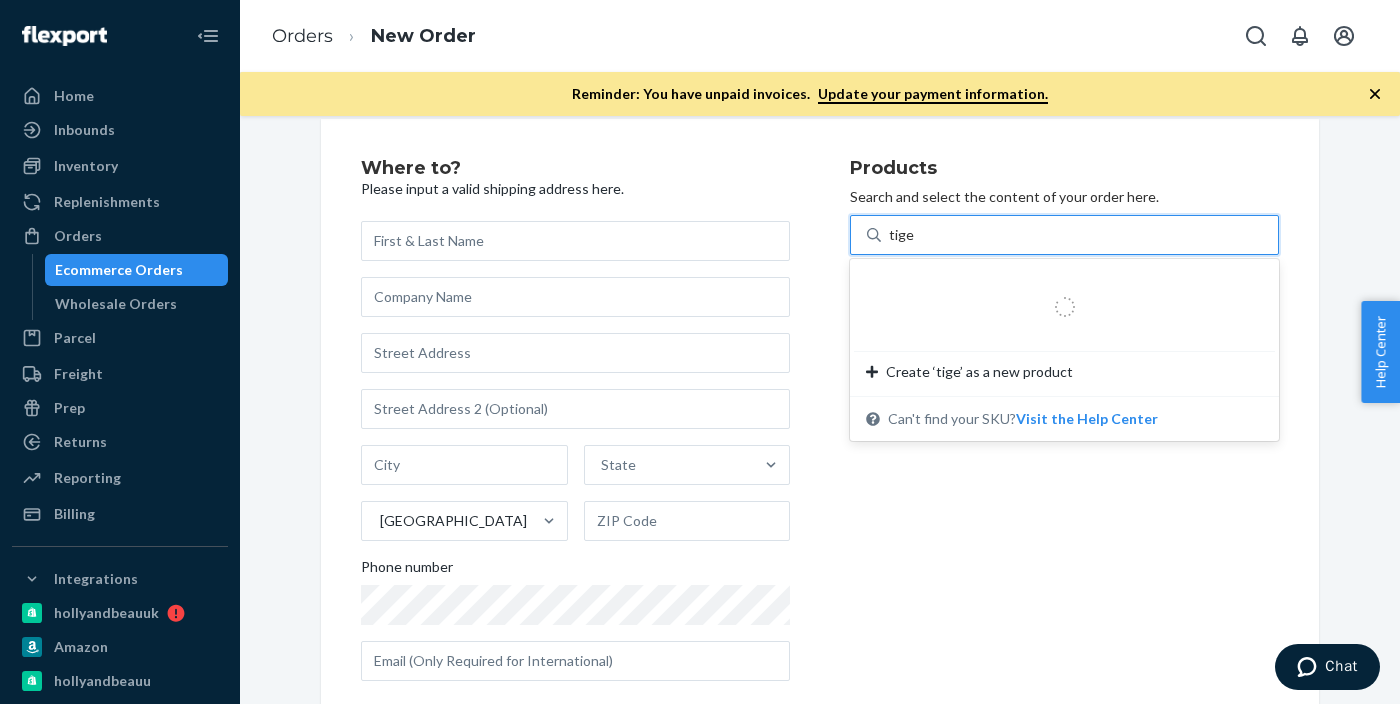 type on "tiger" 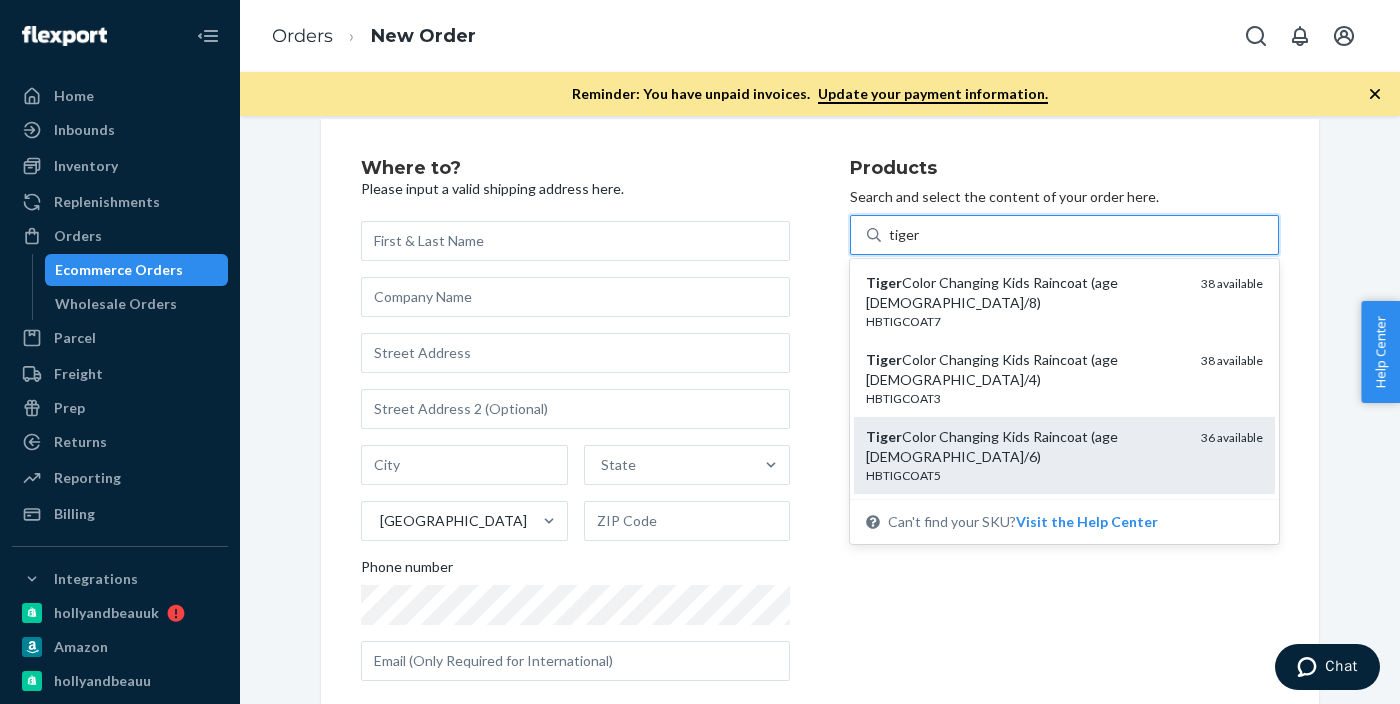 click on "Tiger  Color Changing Kids Raincoat (age [DEMOGRAPHIC_DATA]/6)" at bounding box center (1025, 447) 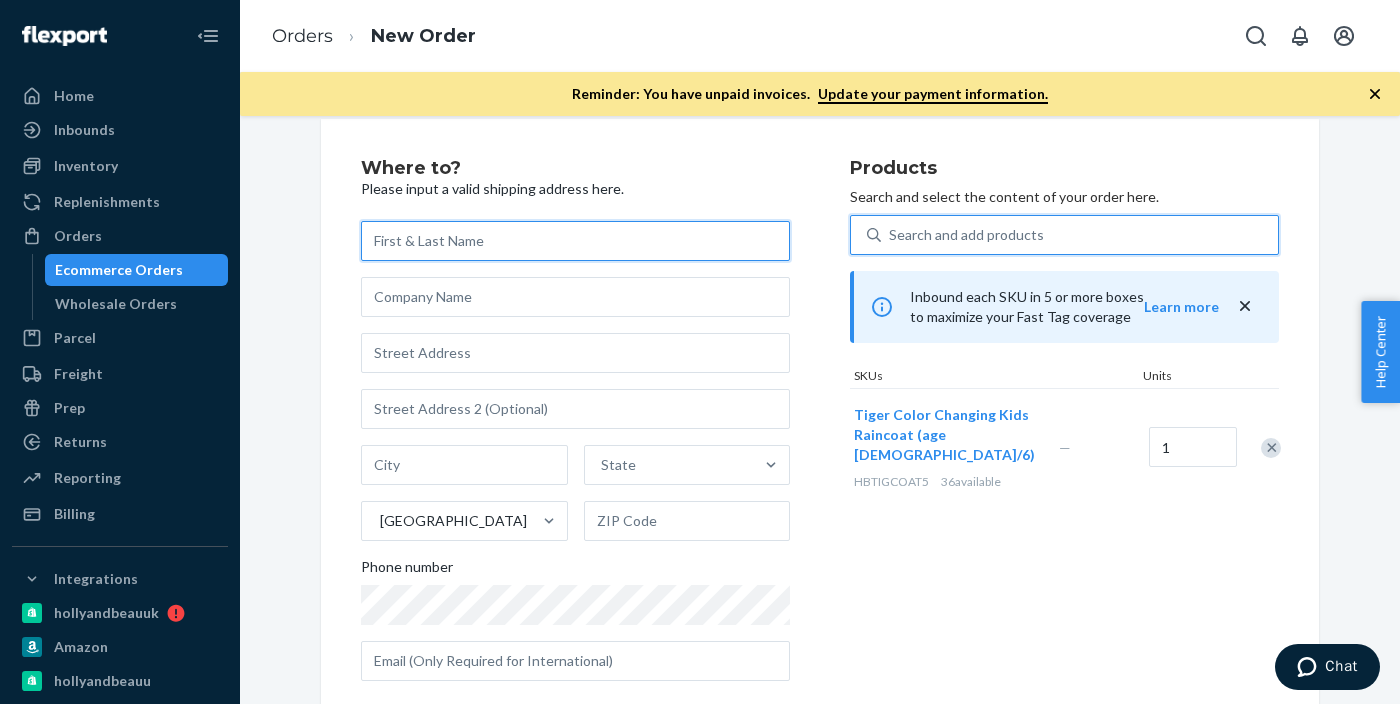 click at bounding box center [575, 241] 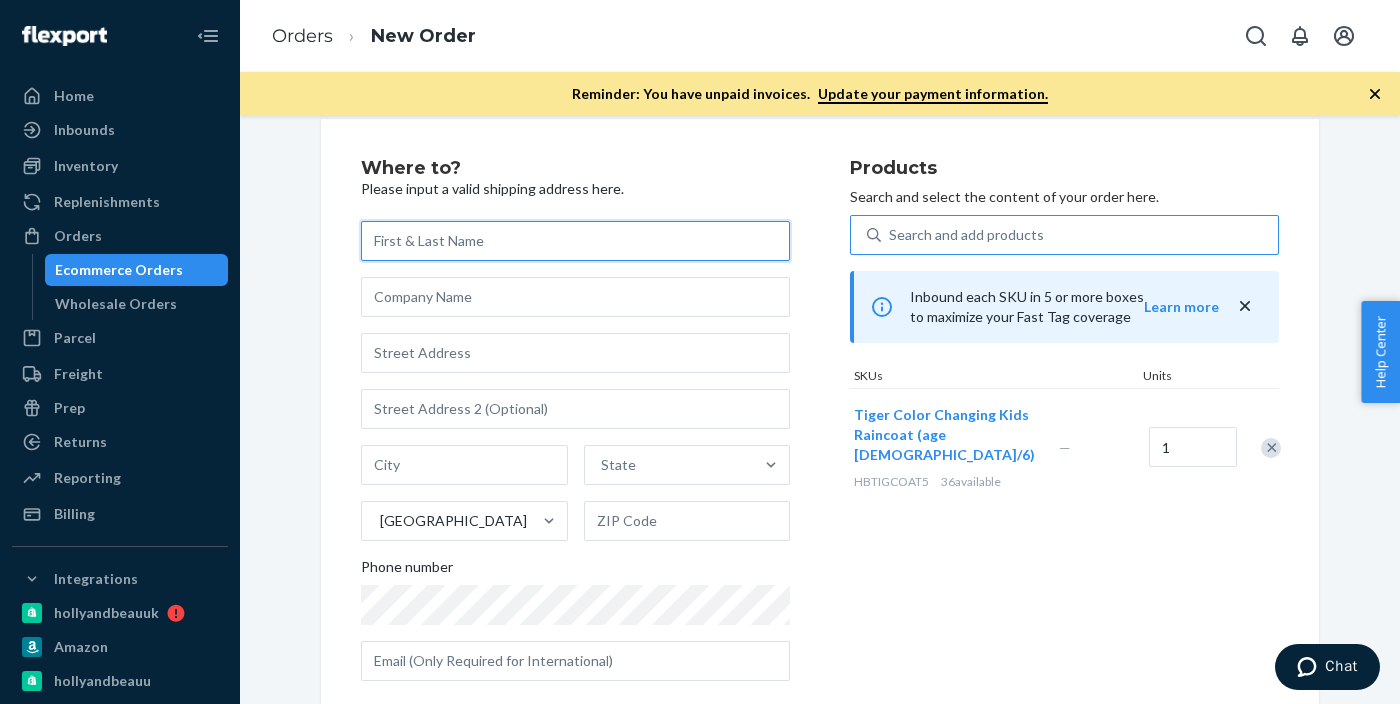 paste on "[PERSON_NAME]" 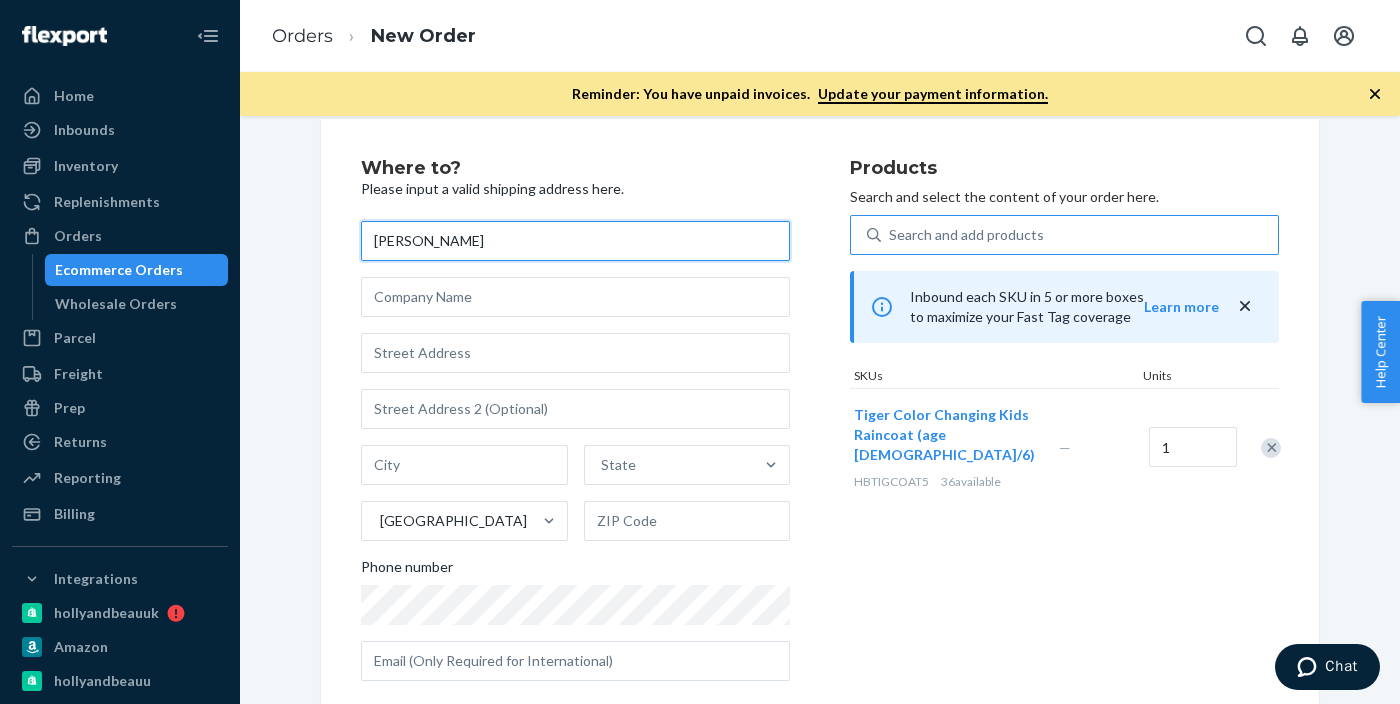 type on "[PERSON_NAME]" 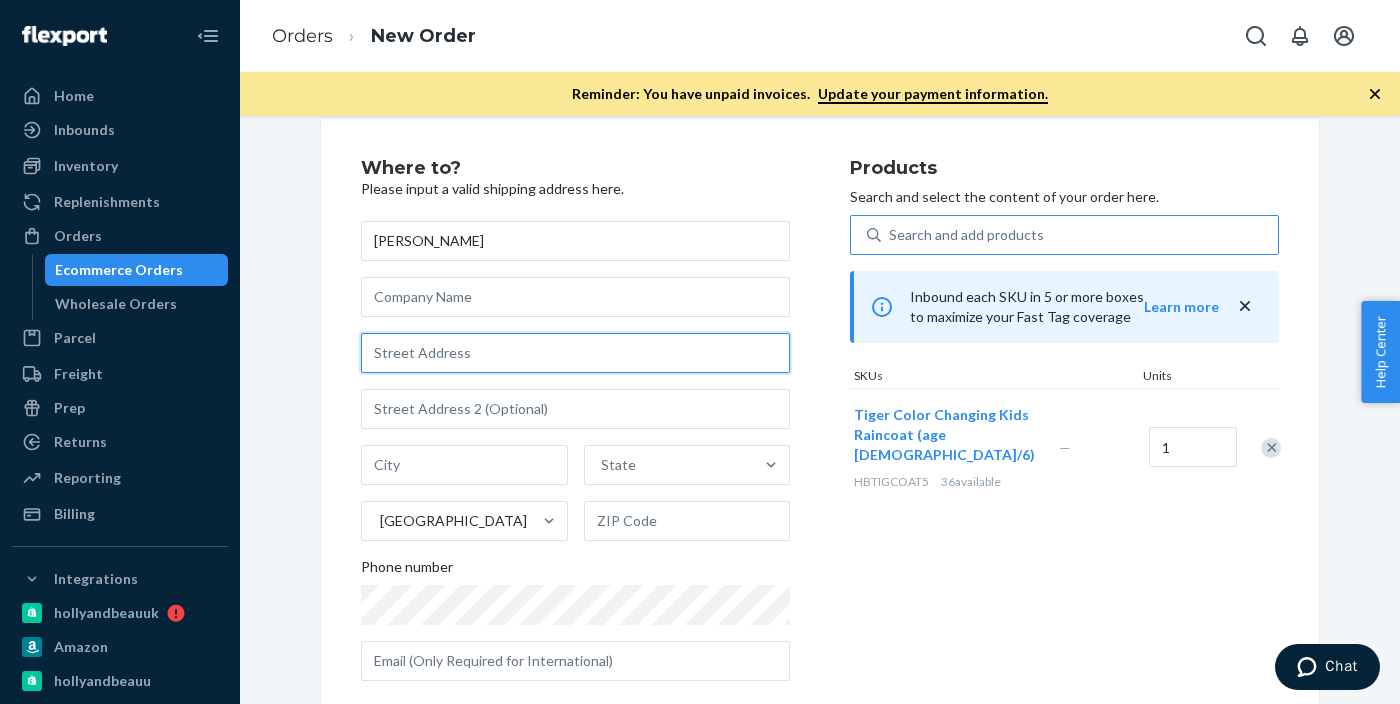 click at bounding box center (575, 353) 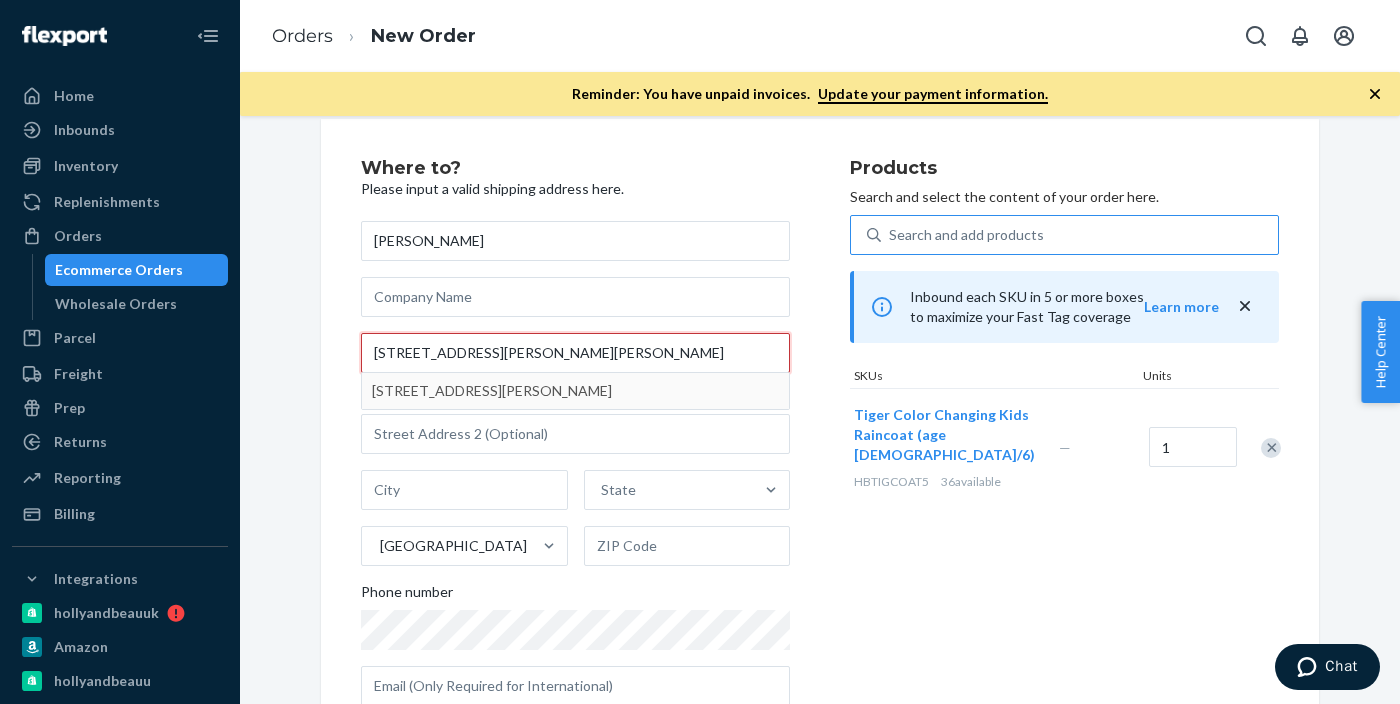 type on "[STREET_ADDRESS][PERSON_NAME][PERSON_NAME]" 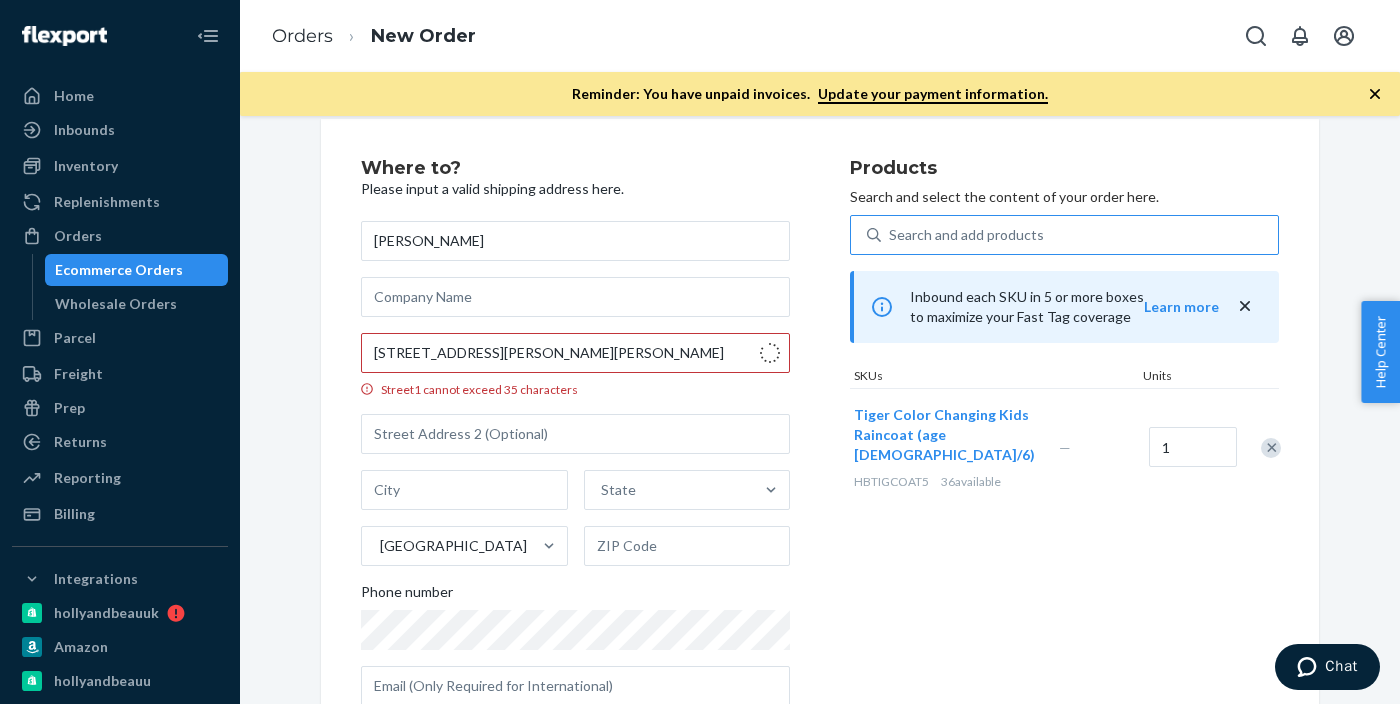 type on "Summerfield" 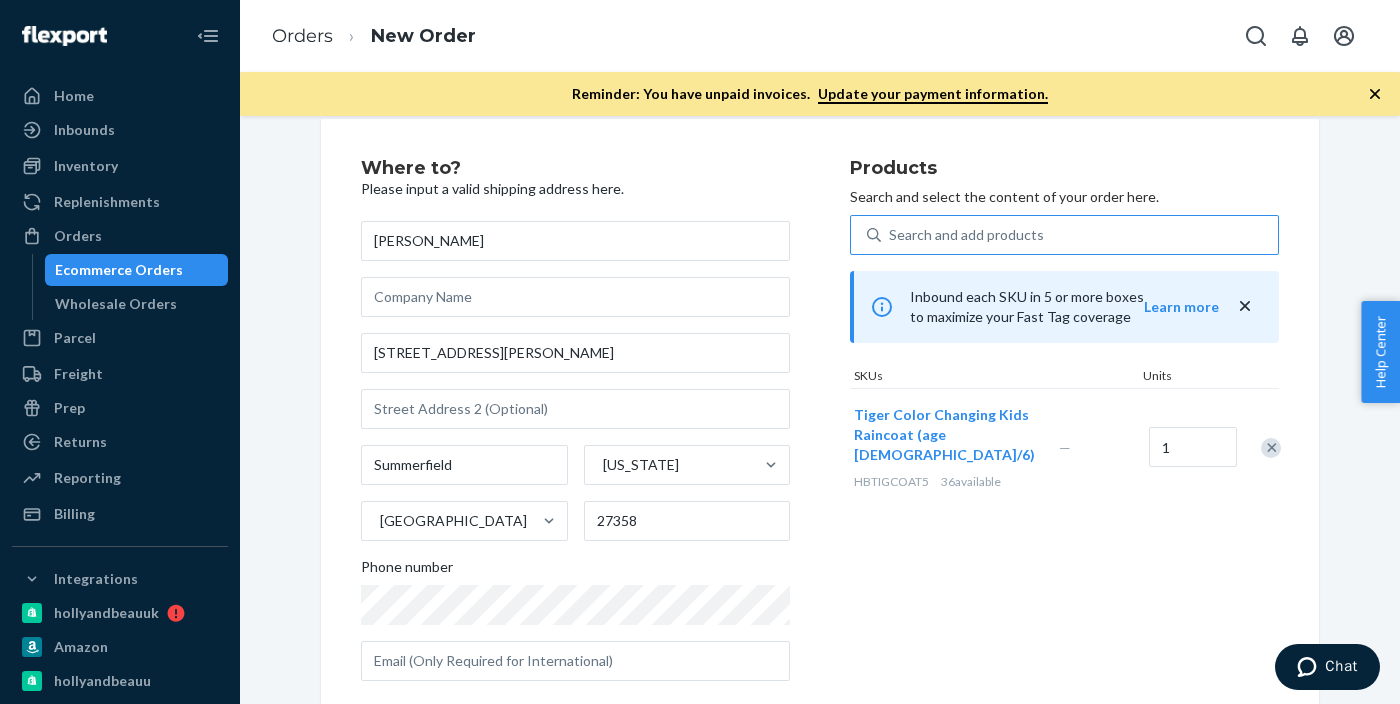 click on "Where to? Please input a valid shipping address here. [PERSON_NAME] [STREET_ADDRESS][PERSON_NAME][PERSON_NAME][US_STATE] Phone number" at bounding box center [605, 428] 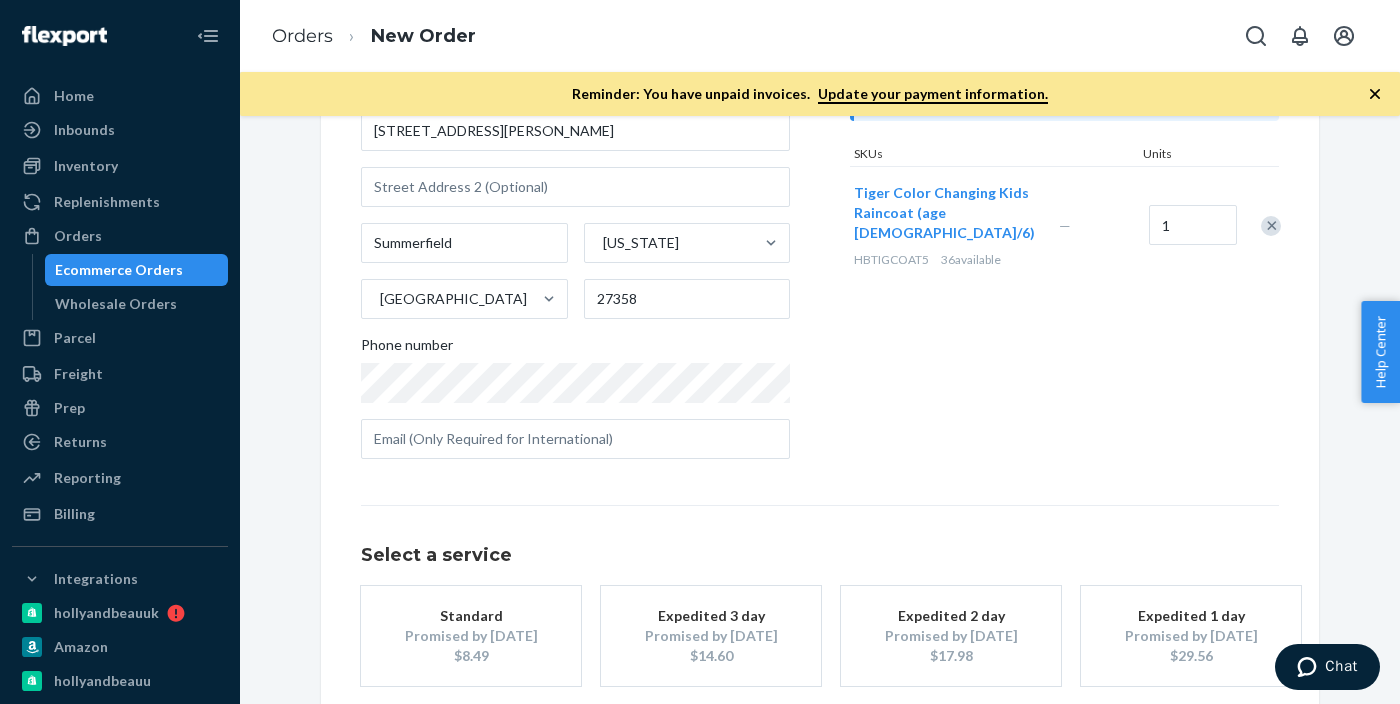scroll, scrollTop: 277, scrollLeft: 0, axis: vertical 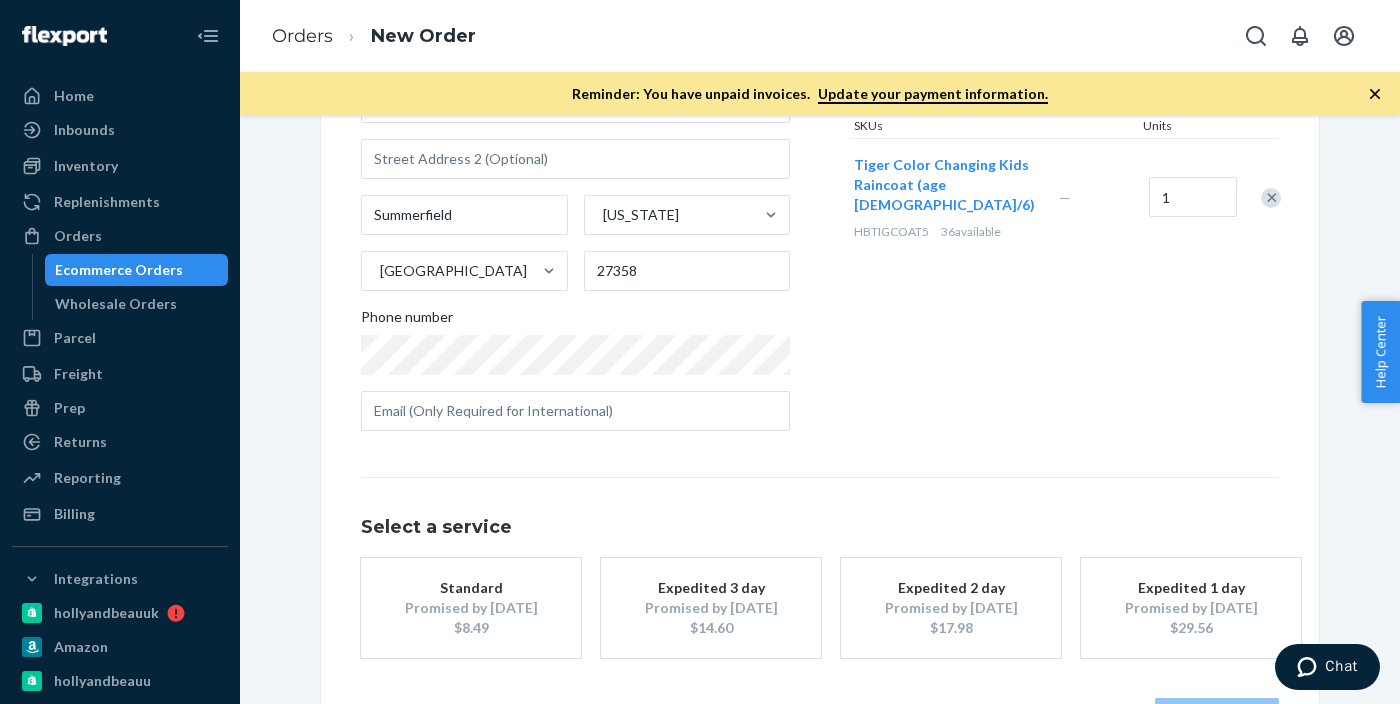 click on "Standard" at bounding box center [471, 588] 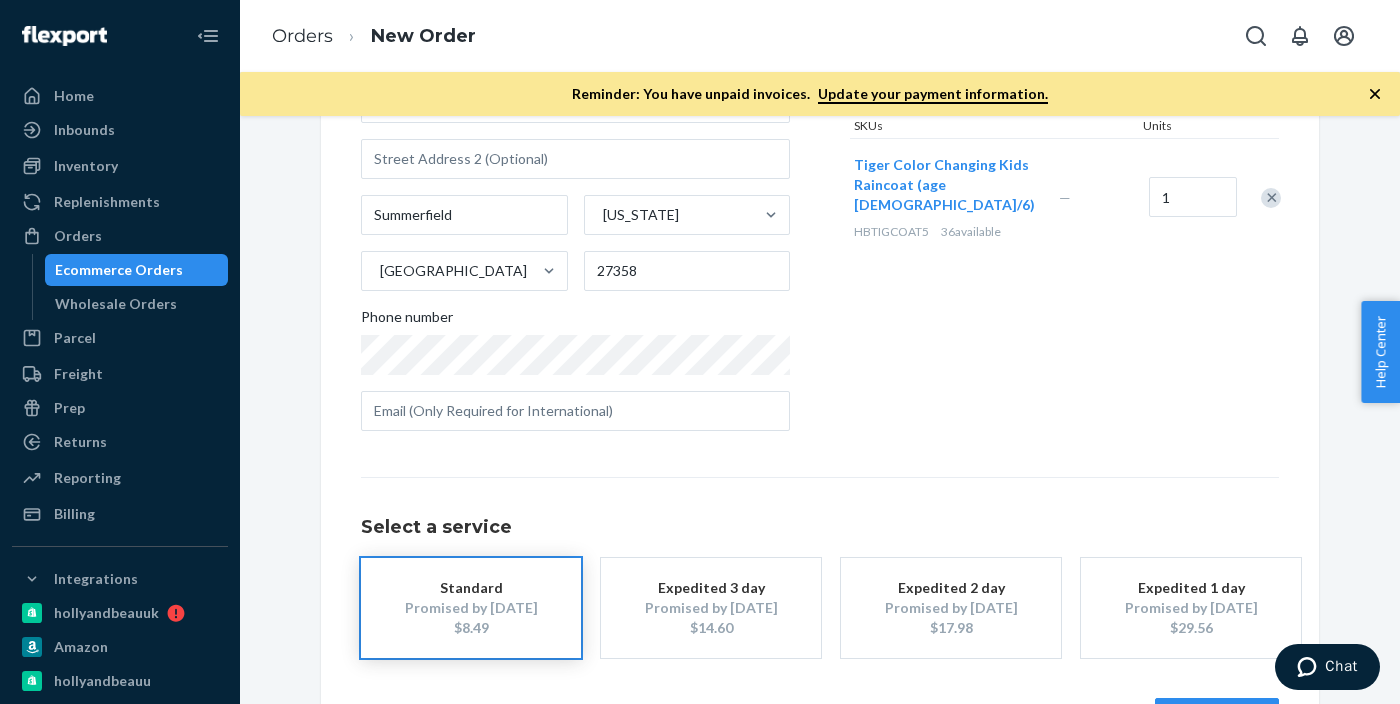 click on "Products Search and select the content of your order here. Search and add products Inbound each SKU in 5 or more boxes to maximize your Fast Tag coverage Learn more SKUs Units Tiger Color Changing Kids Raincoat (age [DEMOGRAPHIC_DATA]/6) HBTIGCOAT5 36  available — 1" at bounding box center (1064, 178) 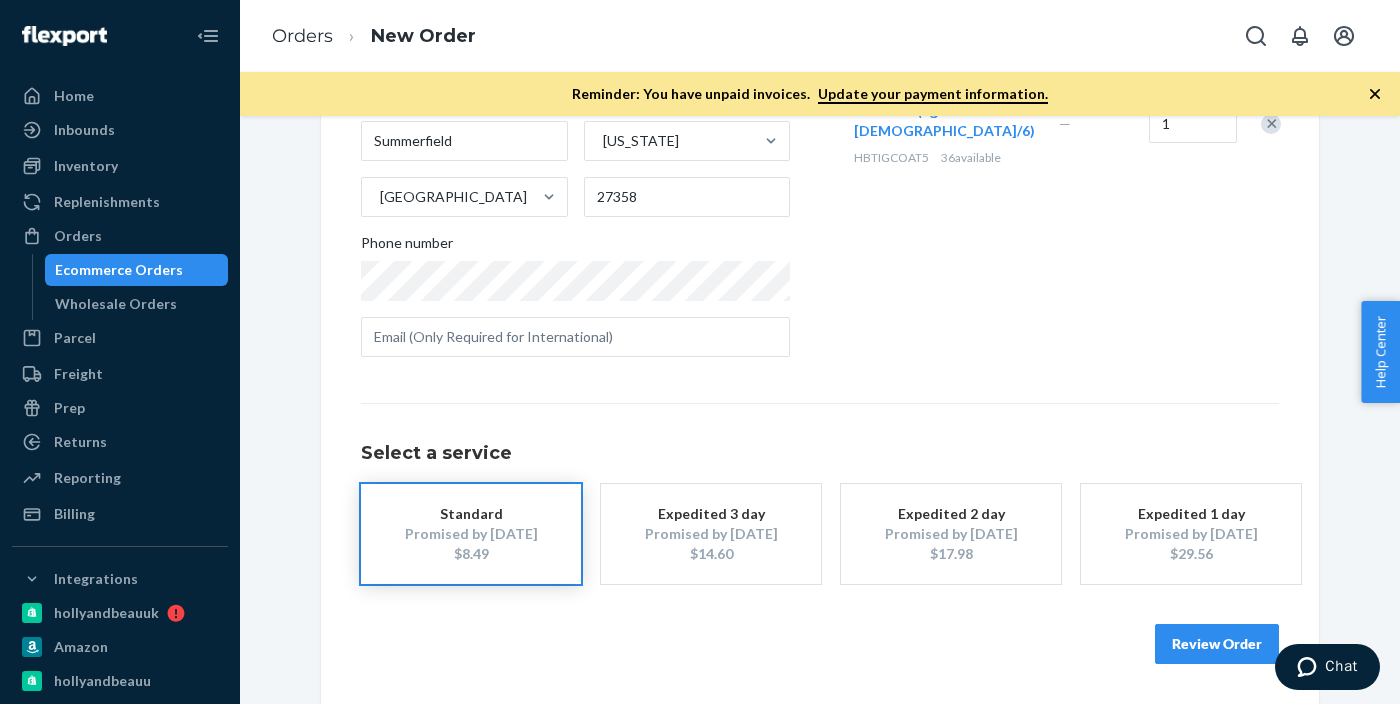click on "Review Order" at bounding box center [1217, 644] 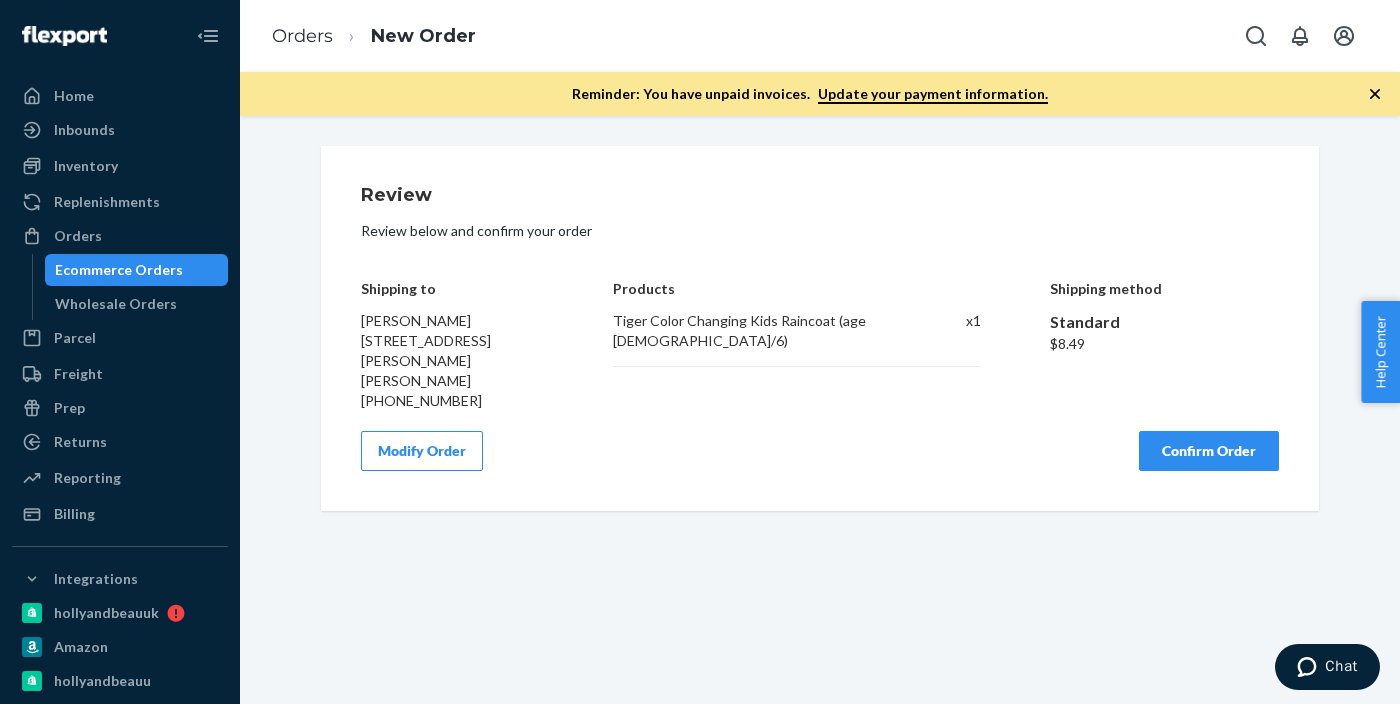 click on "Confirm Order" at bounding box center (1209, 451) 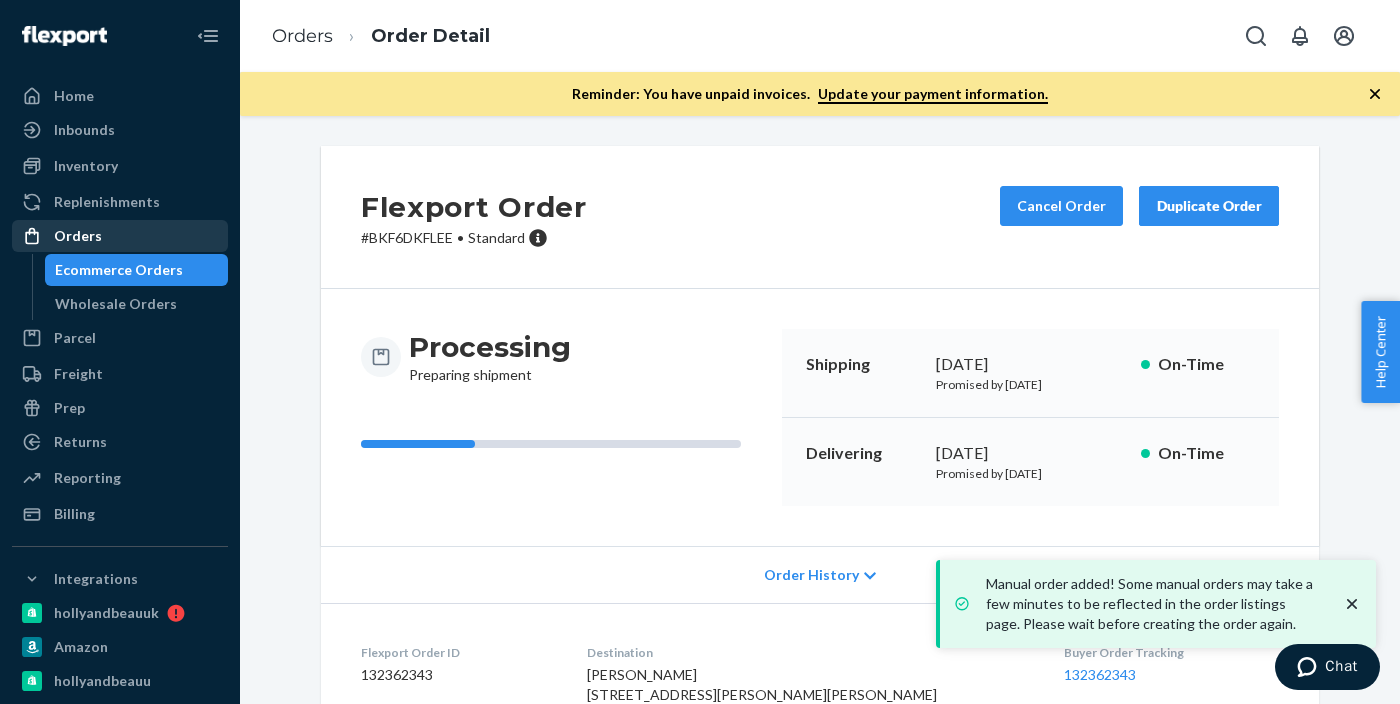 click on "Orders" at bounding box center (78, 236) 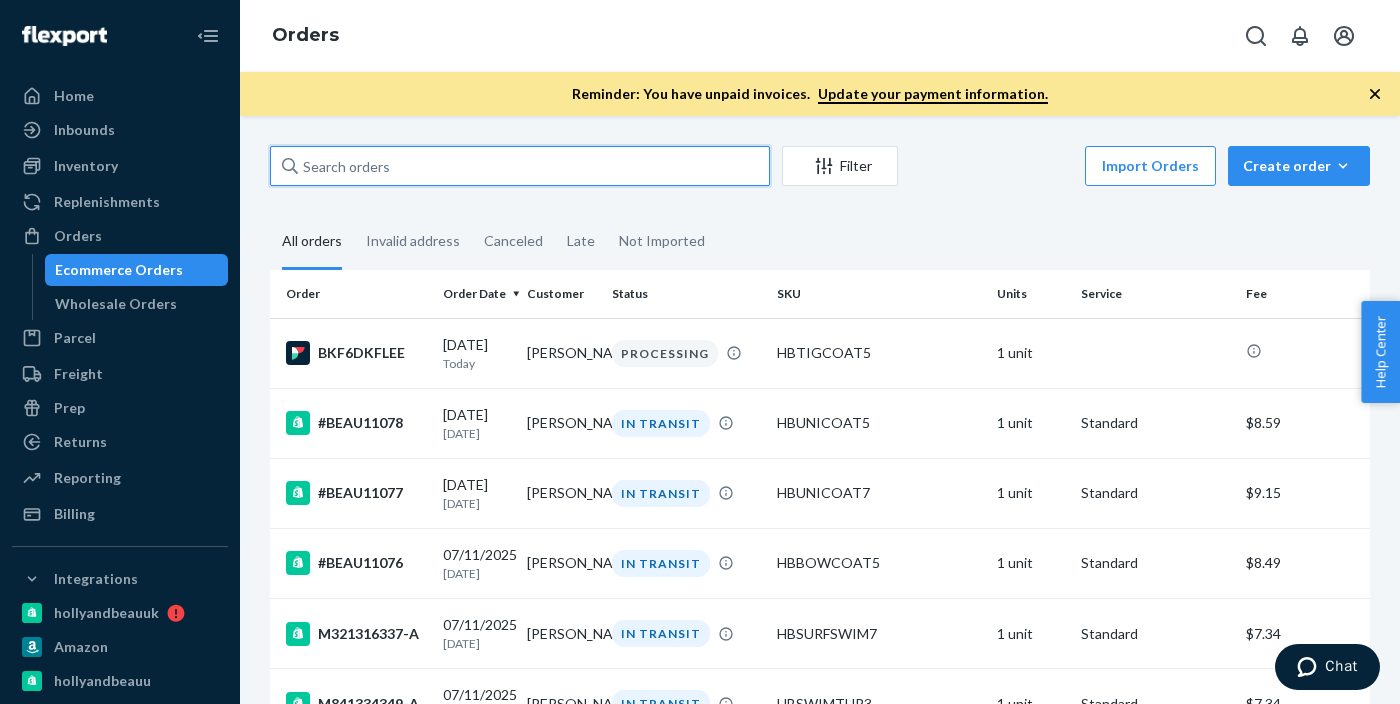 click at bounding box center (520, 166) 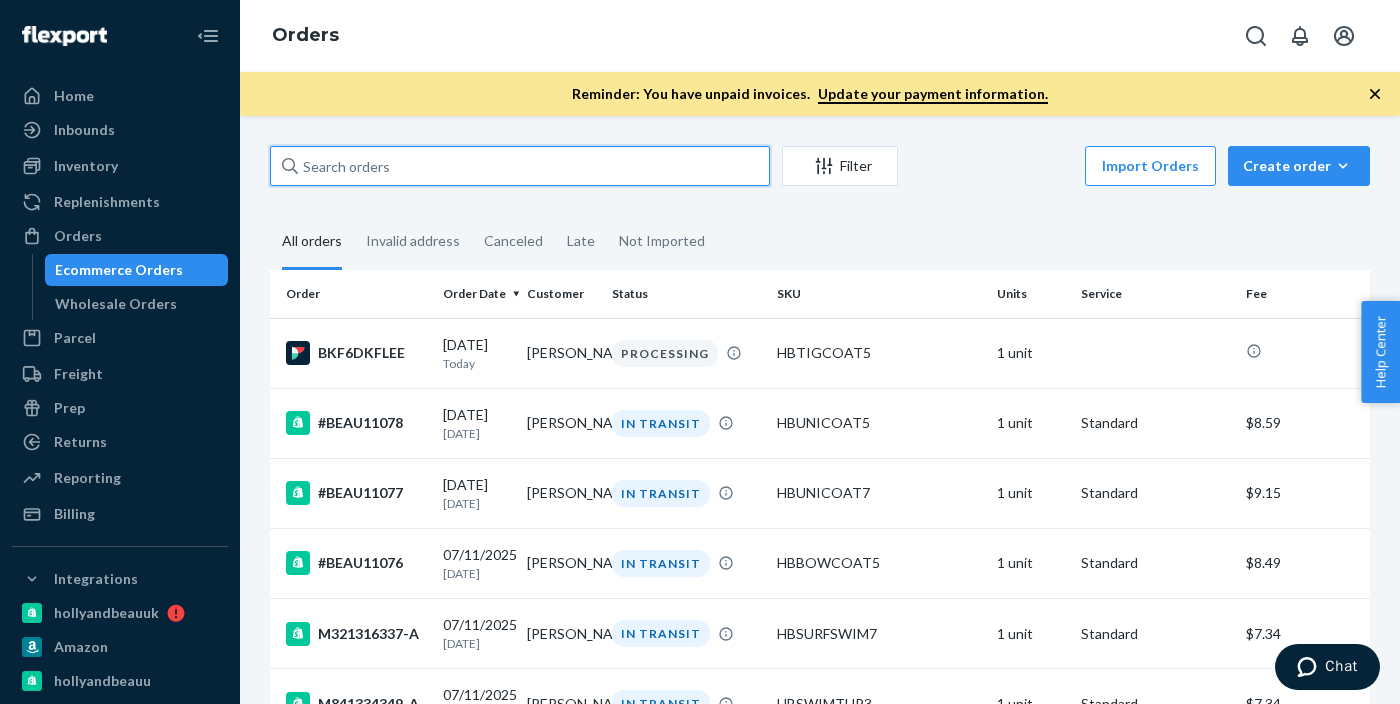 paste on "[PHONE_NUMBER]" 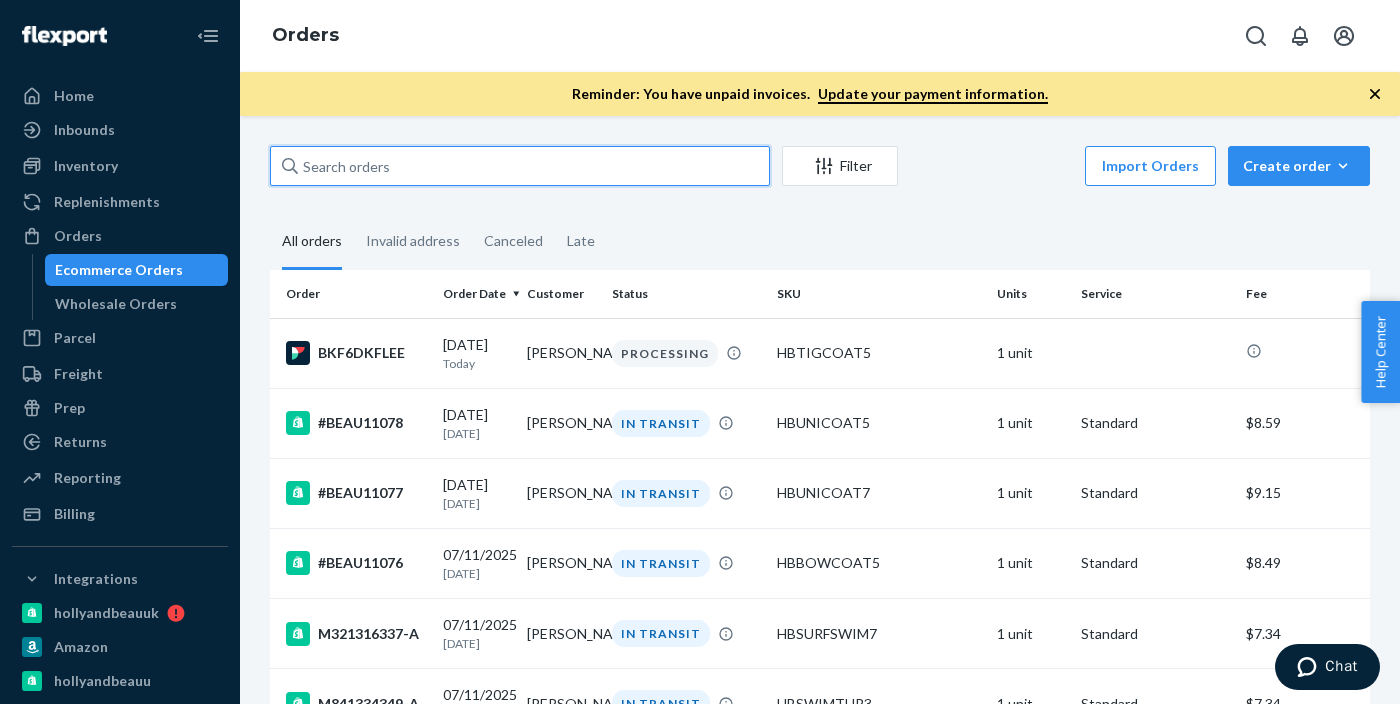 paste on "BEAU11070" 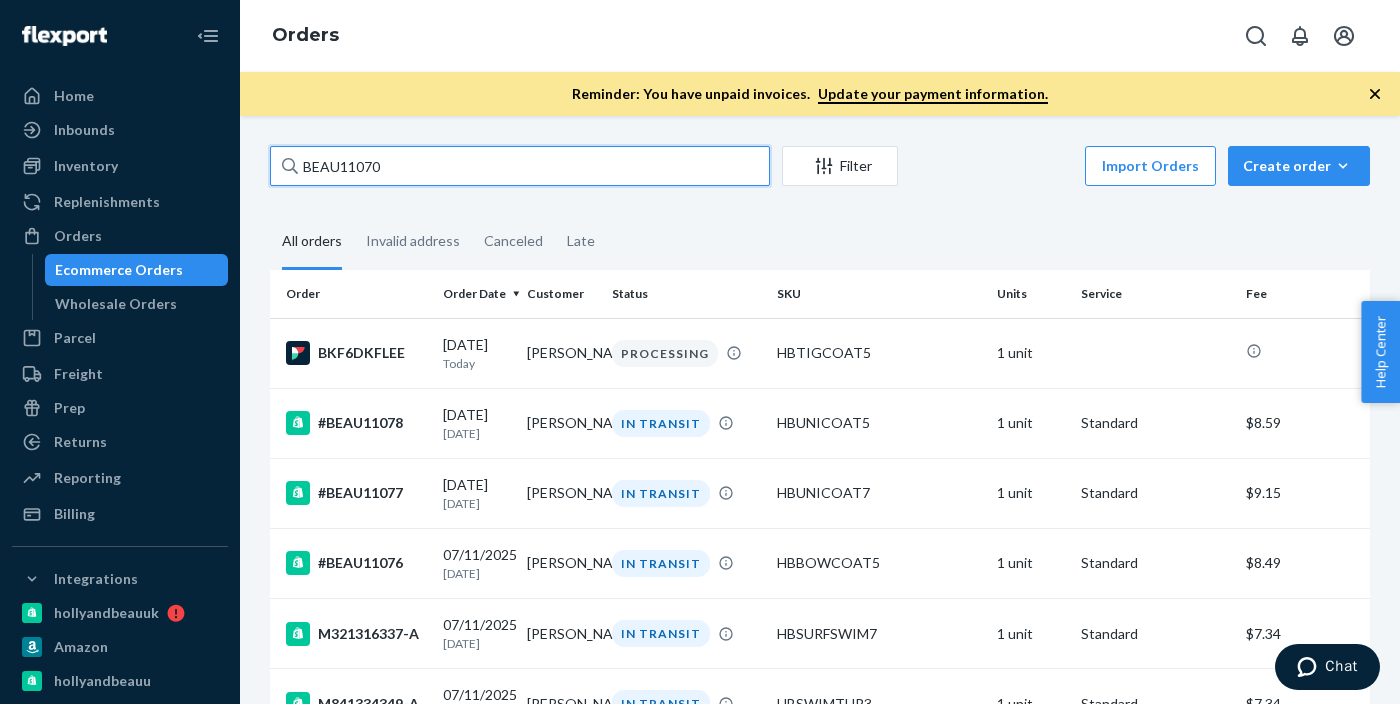 type on "BEAU11070" 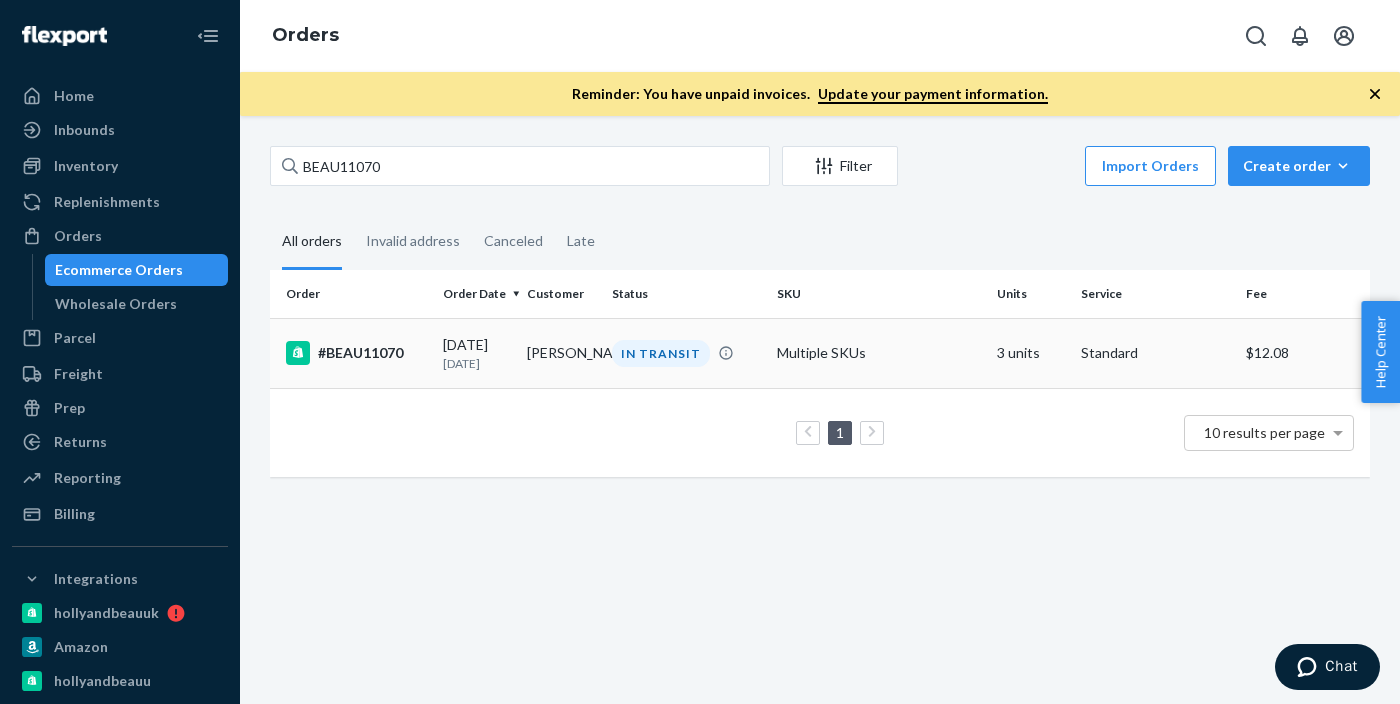 click on "#BEAU11070" at bounding box center [356, 353] 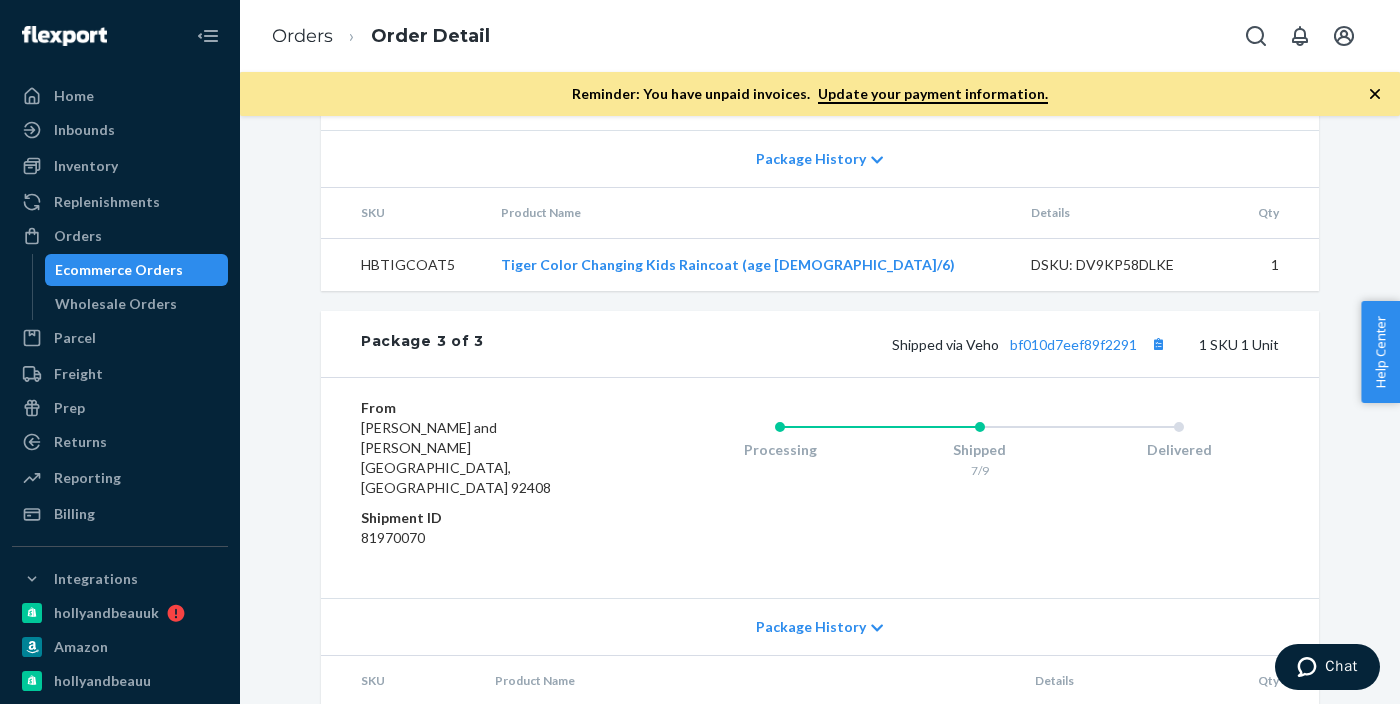 scroll, scrollTop: 1739, scrollLeft: 0, axis: vertical 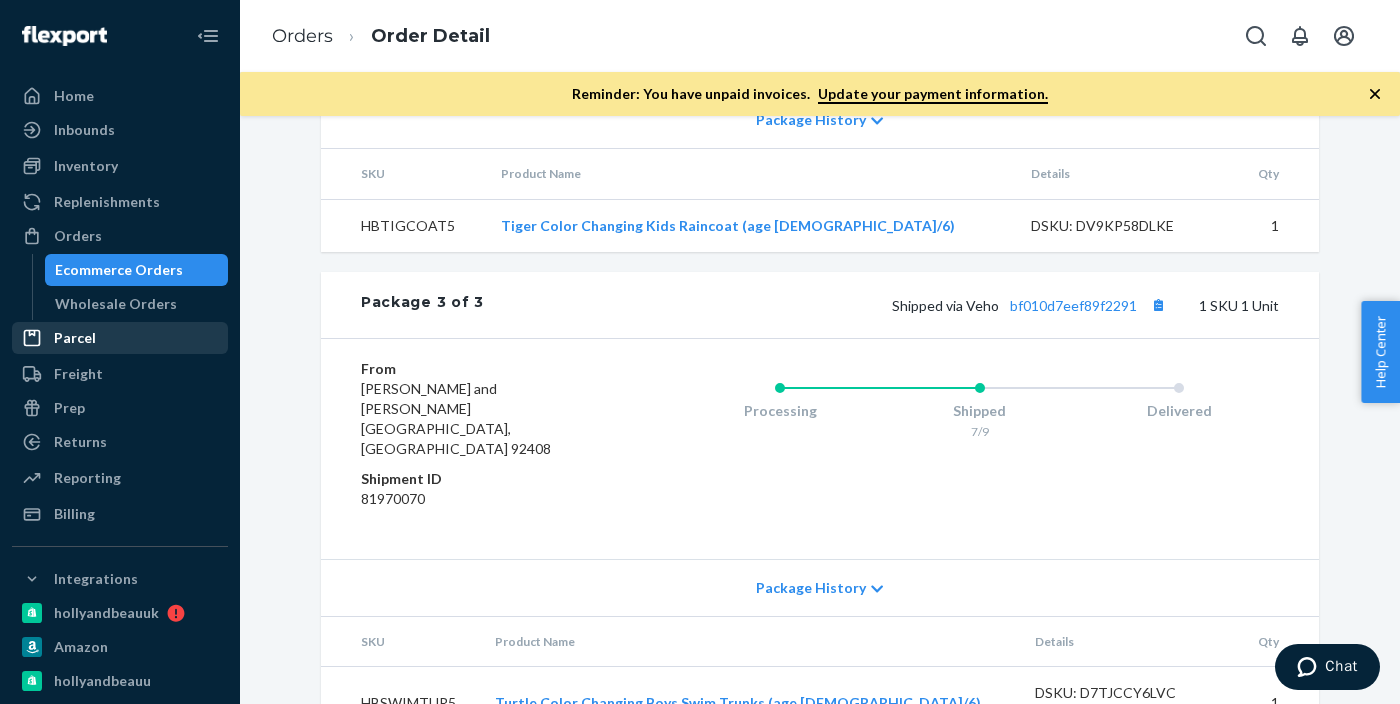 click on "Parcel" at bounding box center (75, 338) 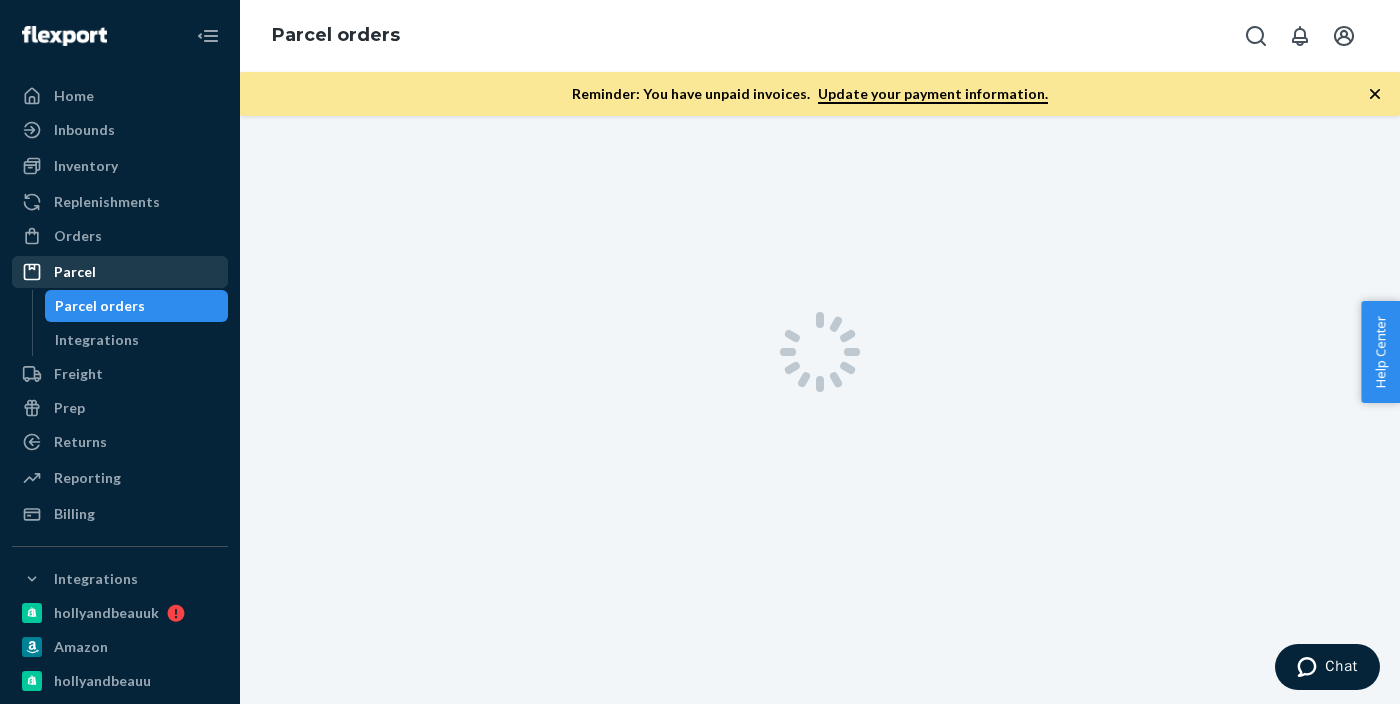 scroll, scrollTop: 0, scrollLeft: 0, axis: both 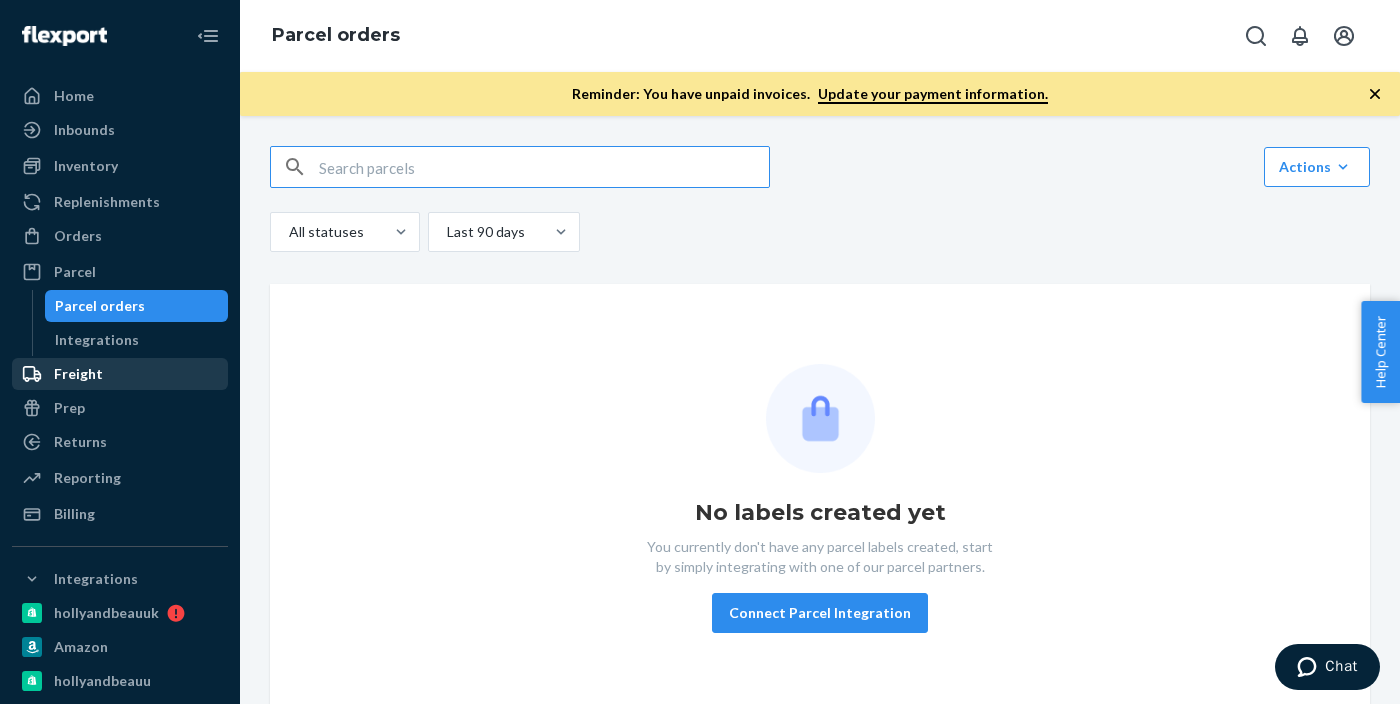 click on "Freight" at bounding box center (78, 374) 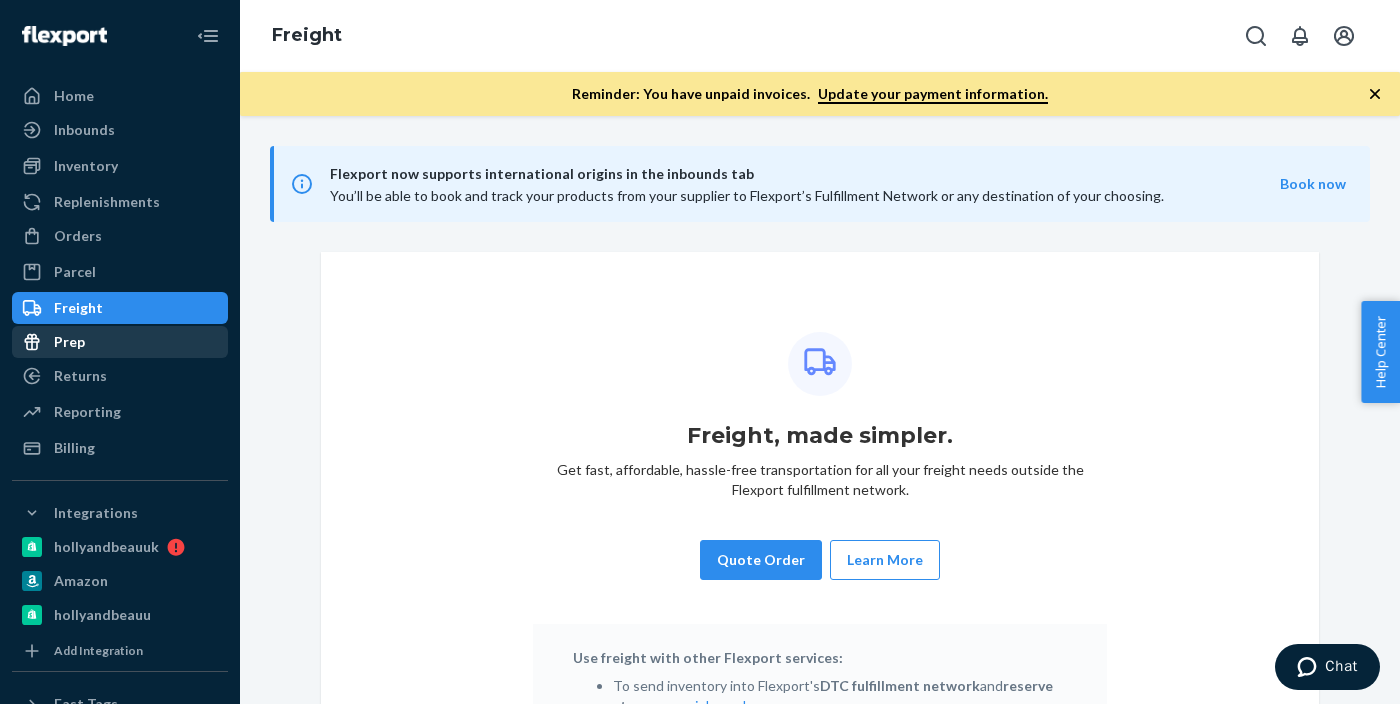click on "Prep" at bounding box center (69, 342) 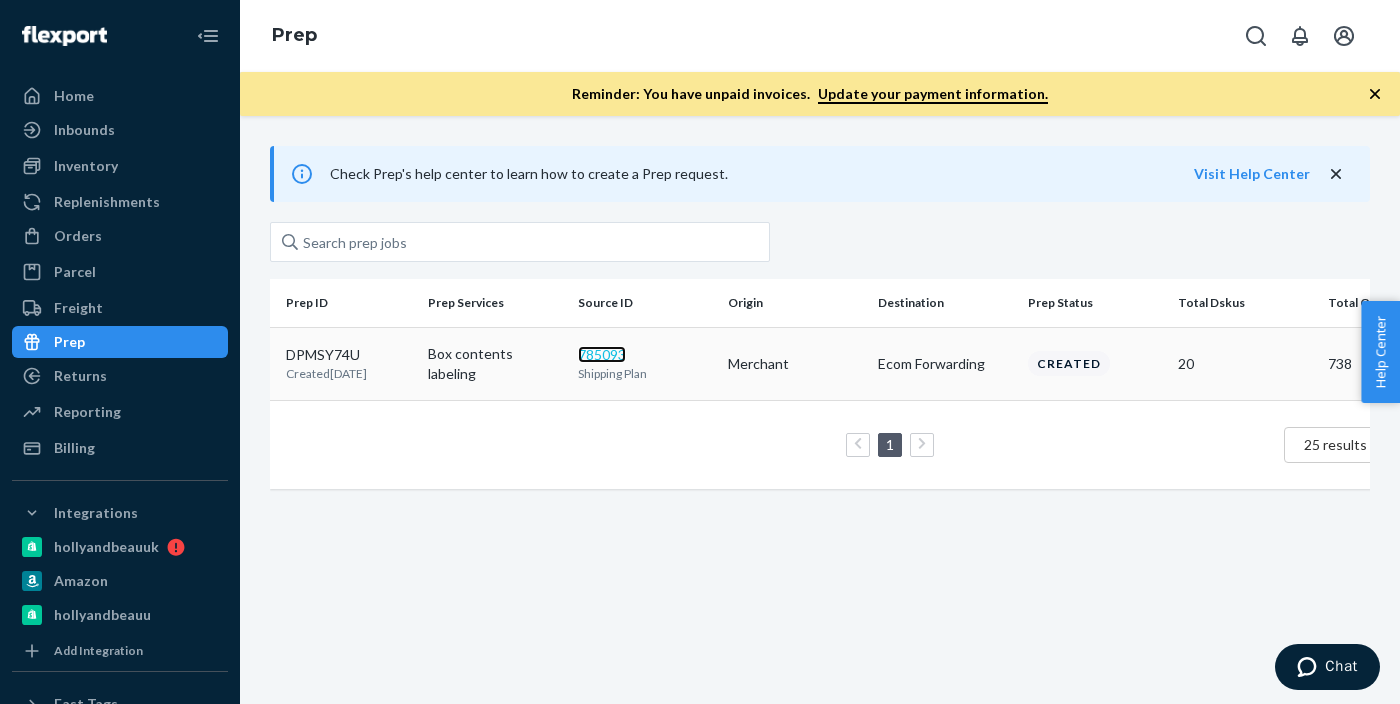 click on "785093" at bounding box center [602, 354] 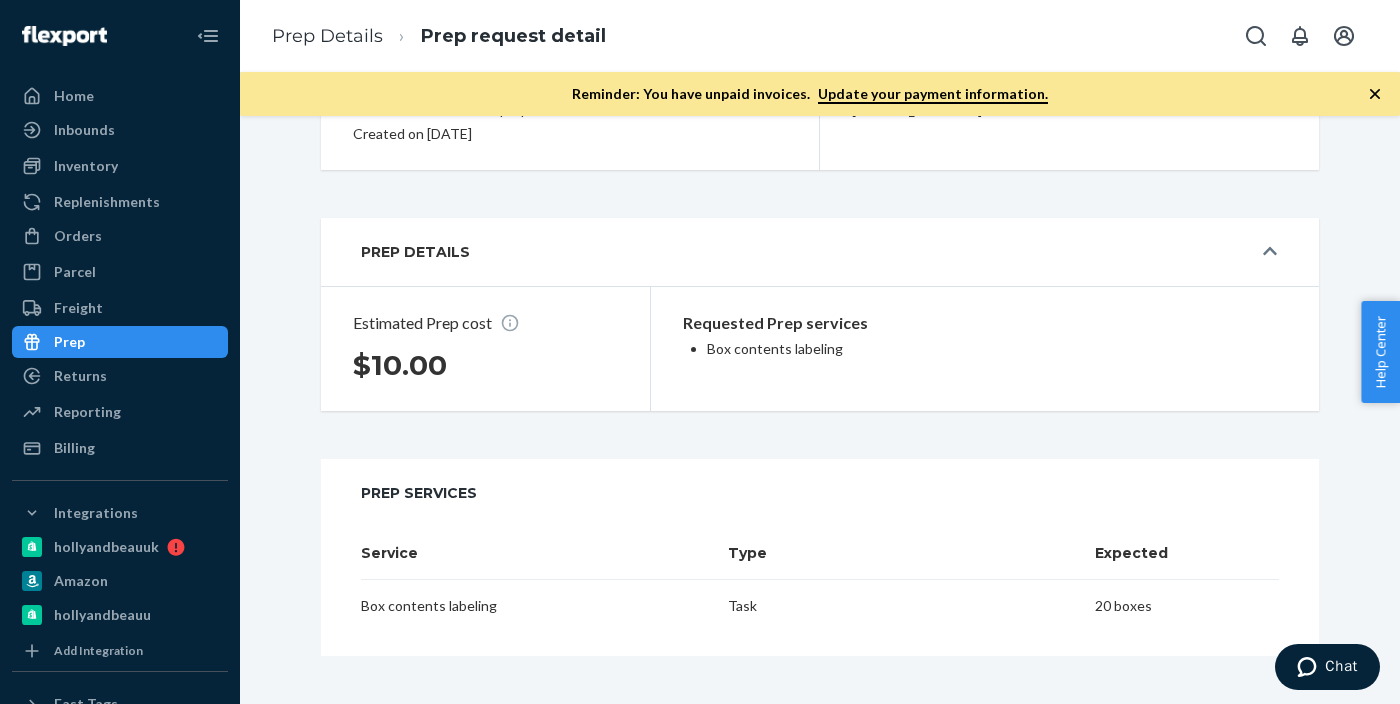 scroll, scrollTop: 0, scrollLeft: 0, axis: both 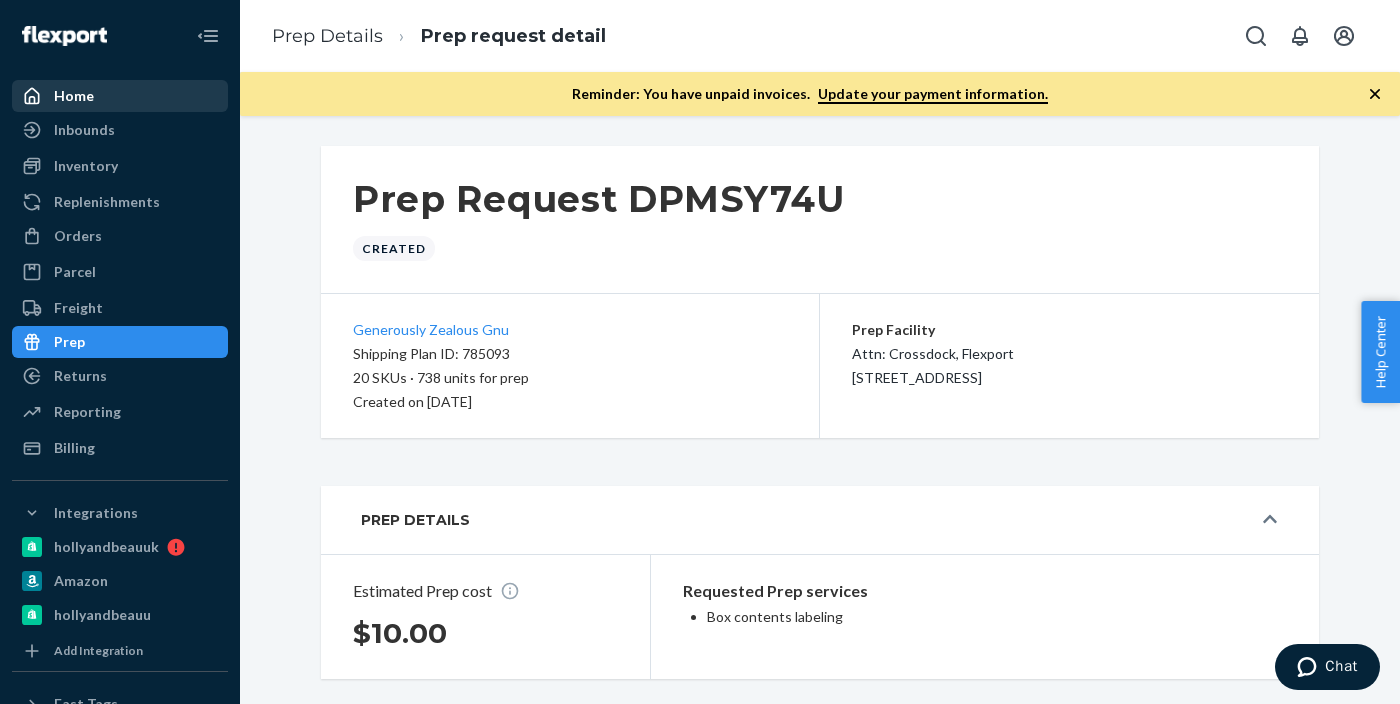 click on "Home" at bounding box center [74, 96] 